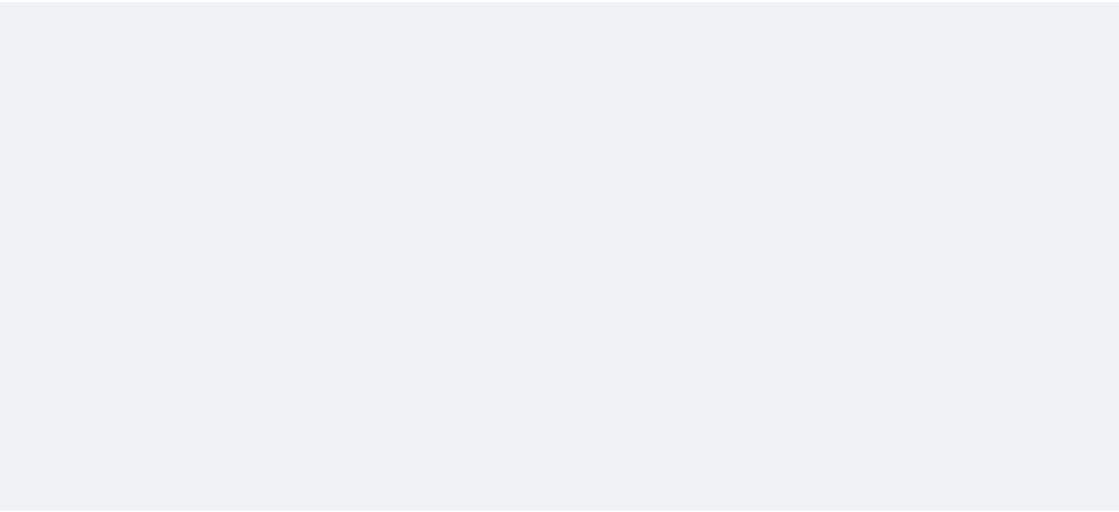scroll, scrollTop: 0, scrollLeft: 0, axis: both 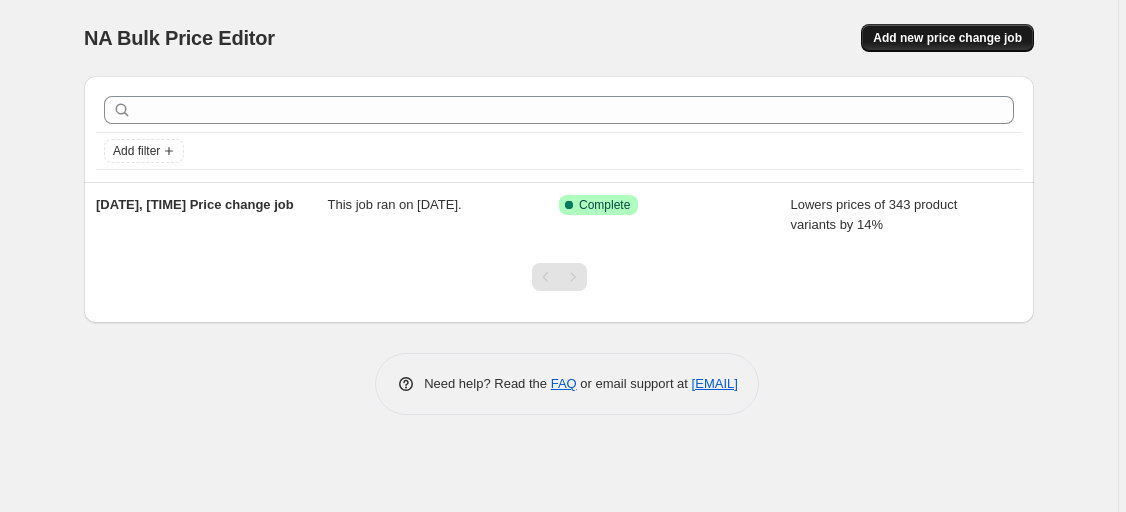 click on "Add new price change job" at bounding box center (947, 38) 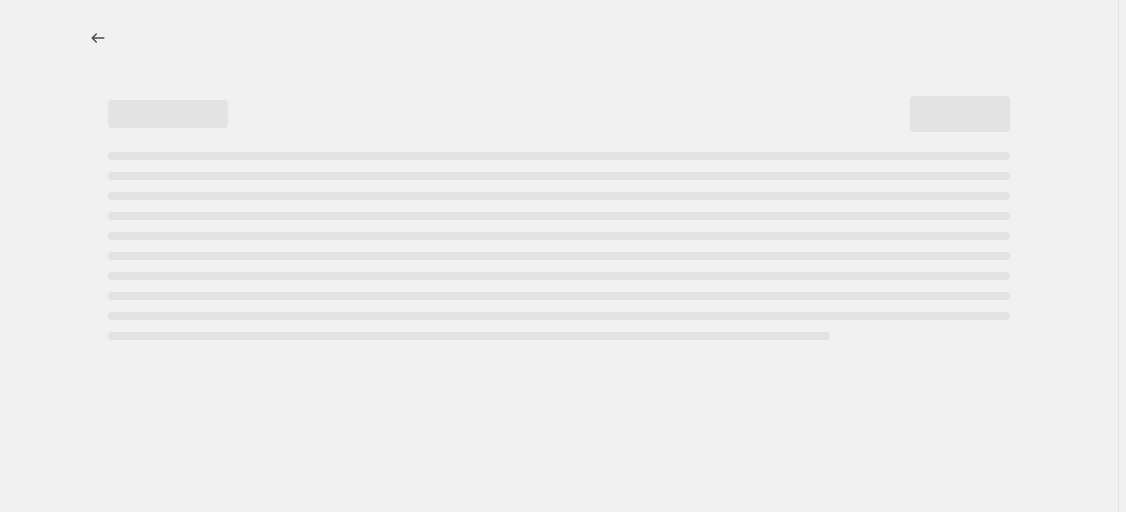 select on "percentage" 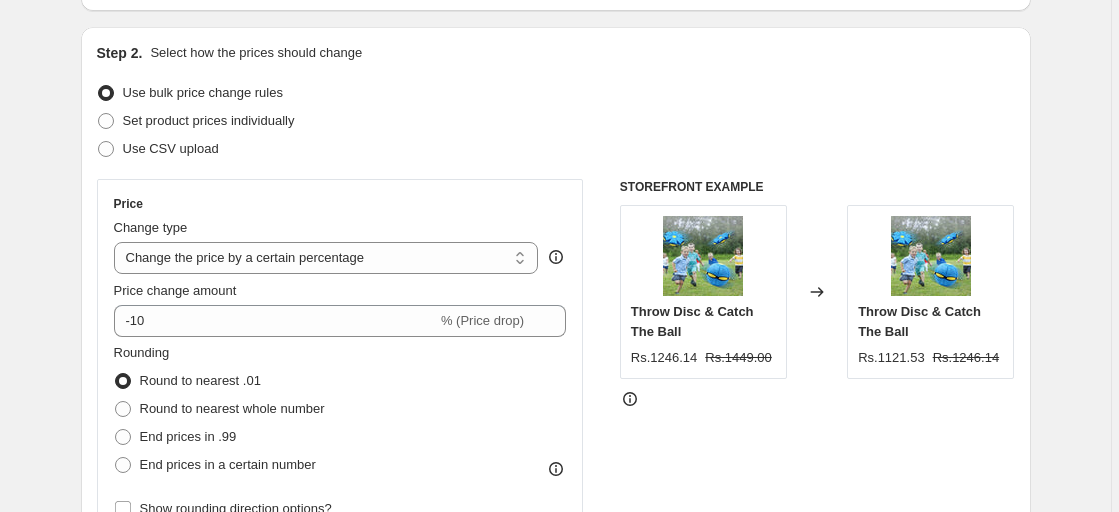 scroll, scrollTop: 200, scrollLeft: 0, axis: vertical 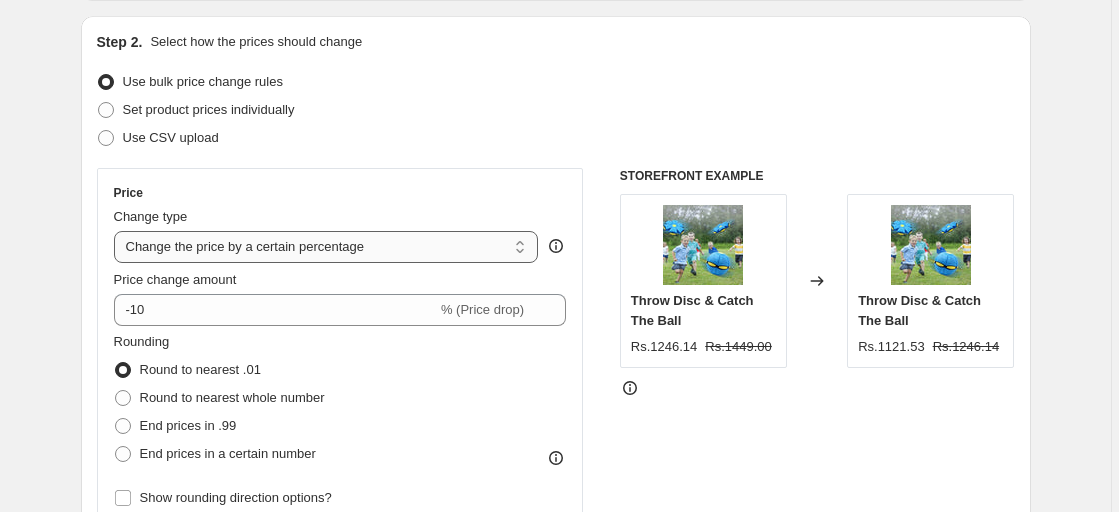 click on "Change the price to a certain amount Change the price by a certain amount Change the price by a certain percentage Change the price to the current compare at price (price before sale) Change the price by a certain amount relative to the compare at price Change the price by a certain percentage relative to the compare at price Don't change the price Change the price by a certain percentage relative to the cost per item Change price to certain cost margin" at bounding box center [326, 247] 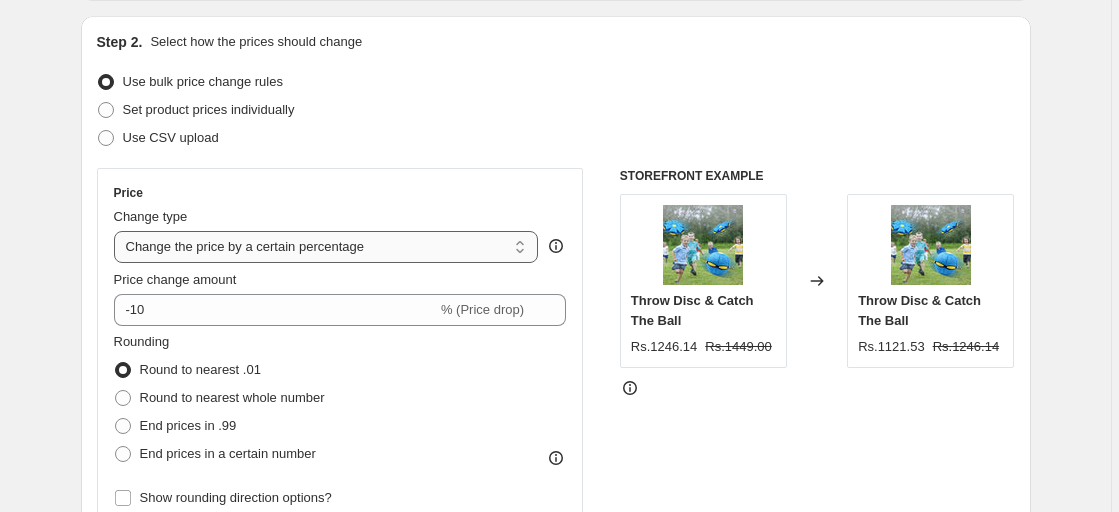 click on "Change the price to a certain amount Change the price by a certain amount Change the price by a certain percentage Change the price to the current compare at price (price before sale) Change the price by a certain amount relative to the compare at price Change the price by a certain percentage relative to the compare at price Don't change the price Change the price by a certain percentage relative to the cost per item Change price to certain cost margin" at bounding box center [326, 247] 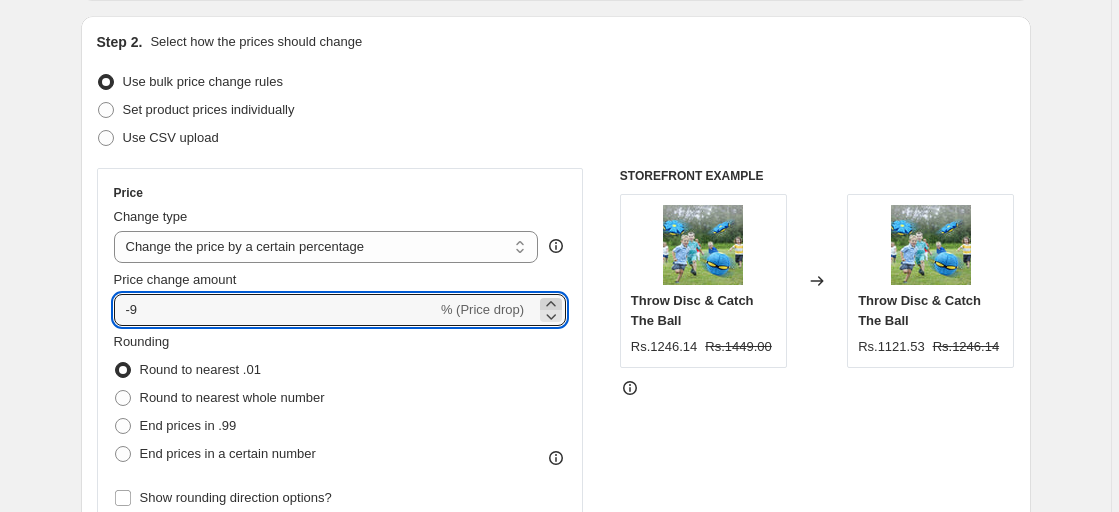 click 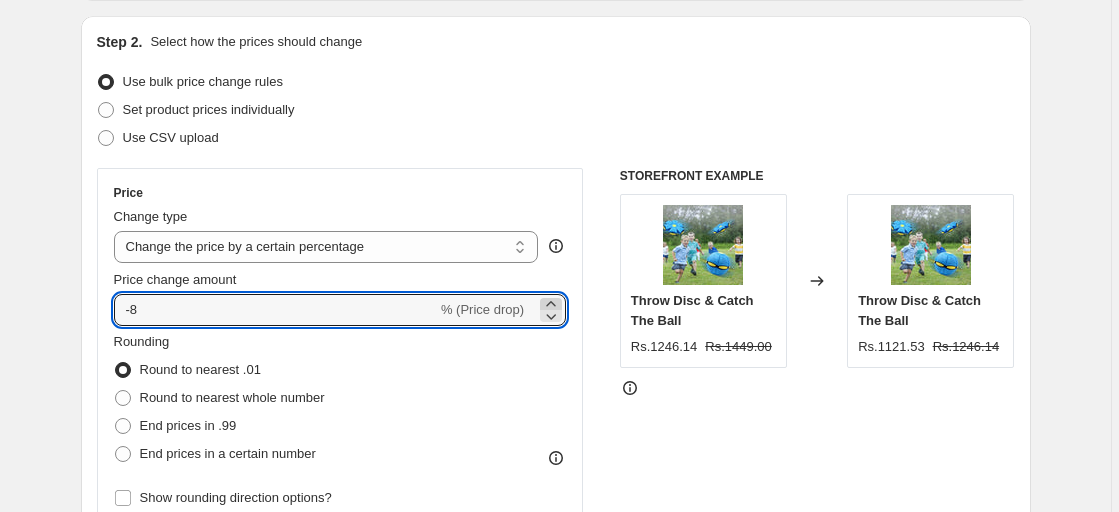 click 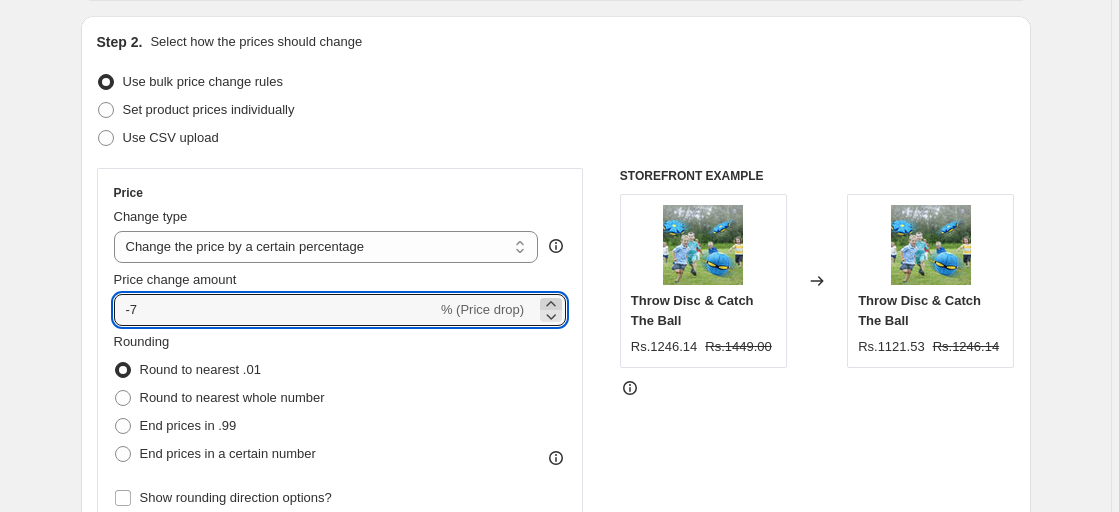 click 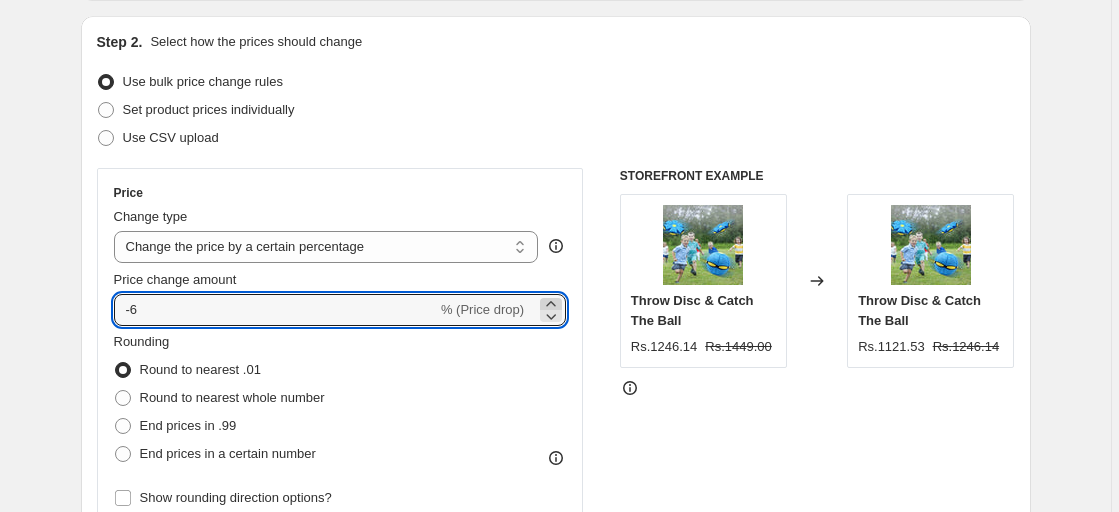 click 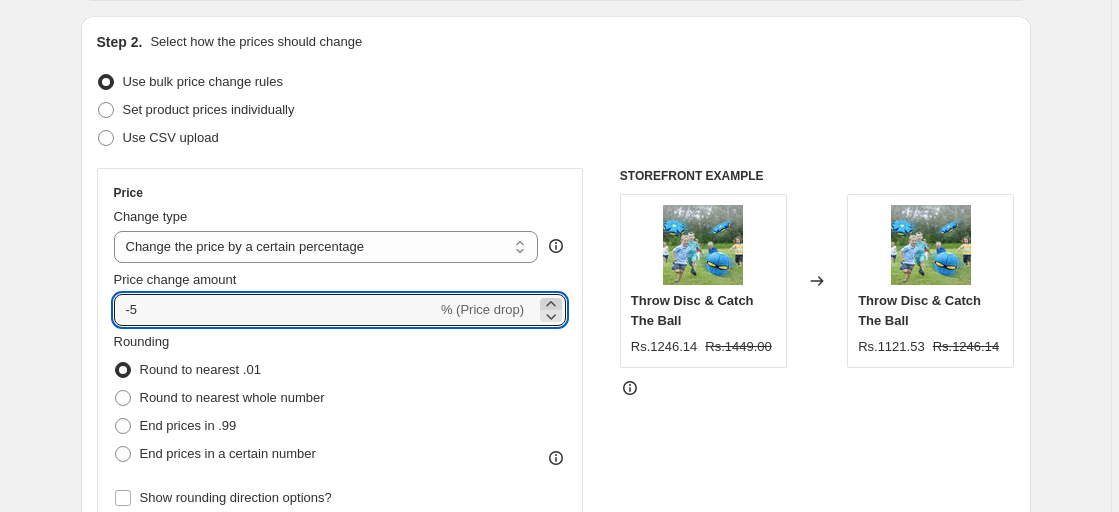 click 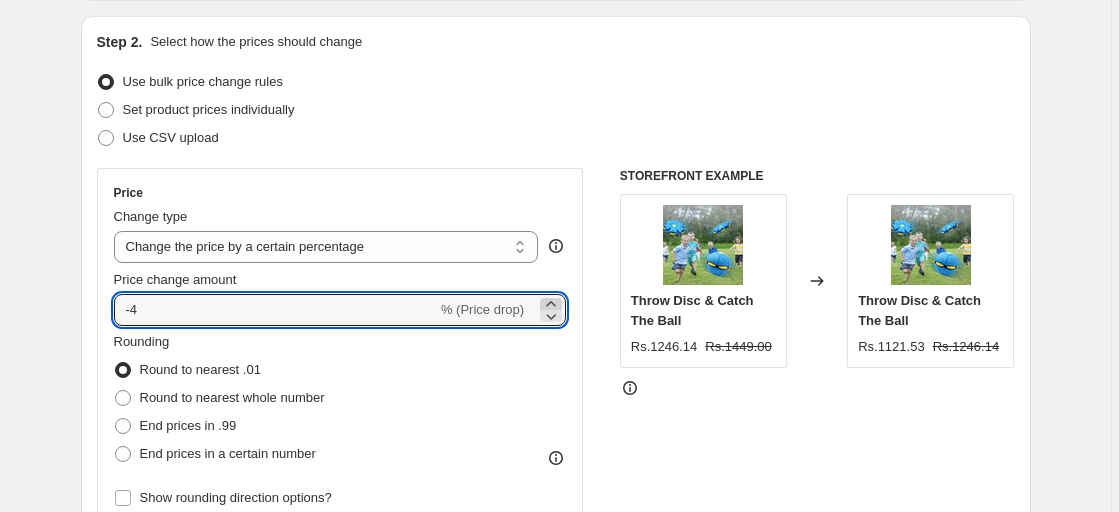 click 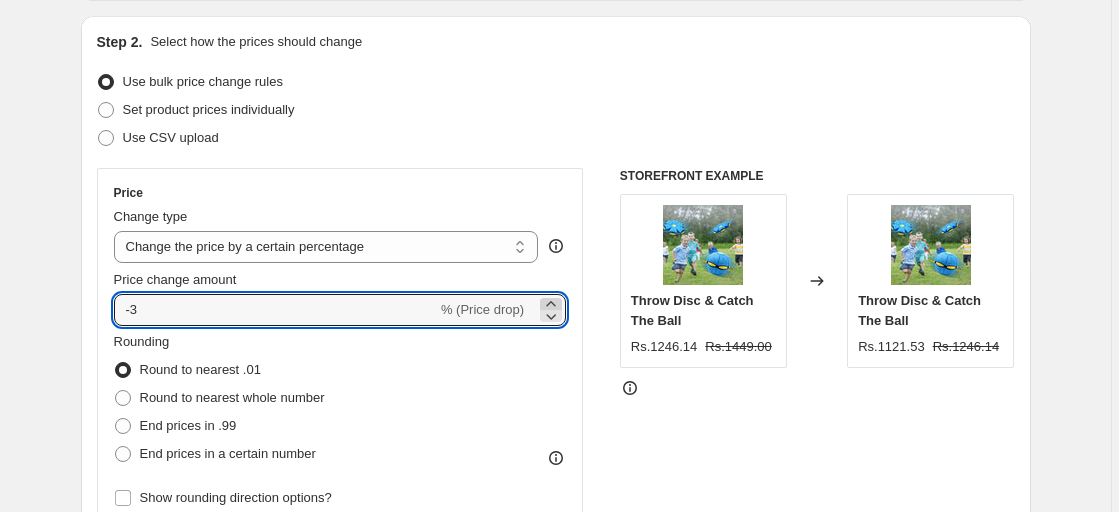 click 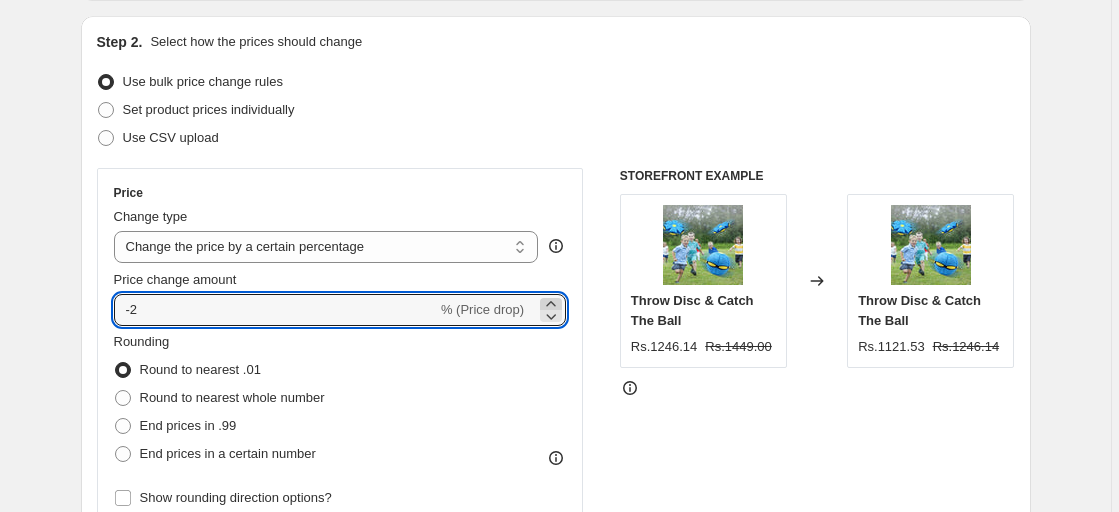 click 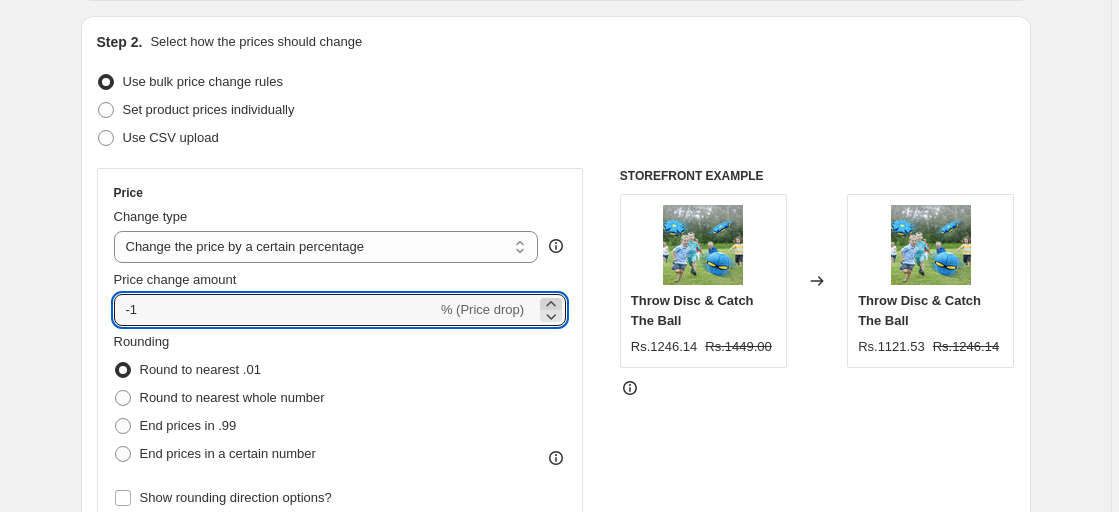 click 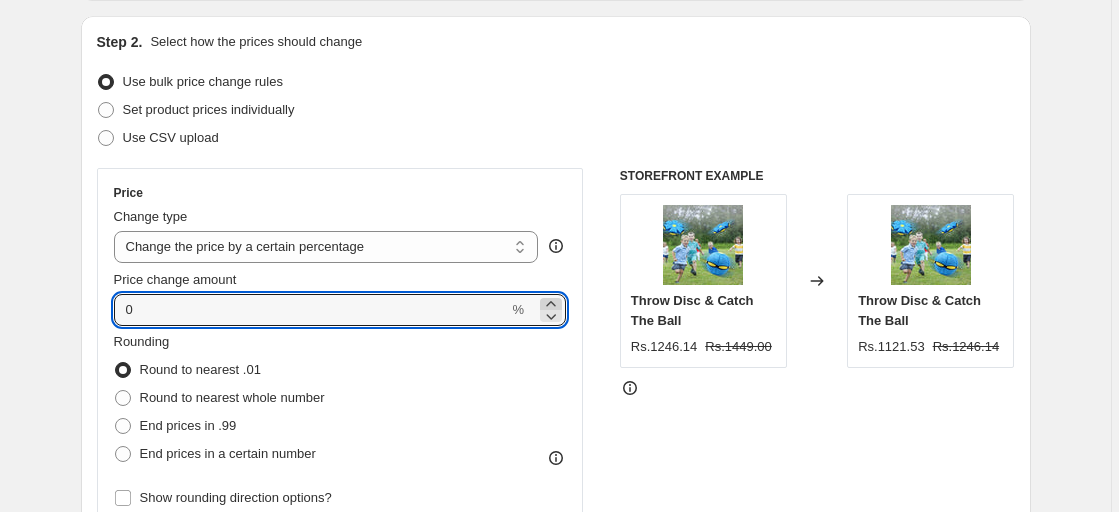 click 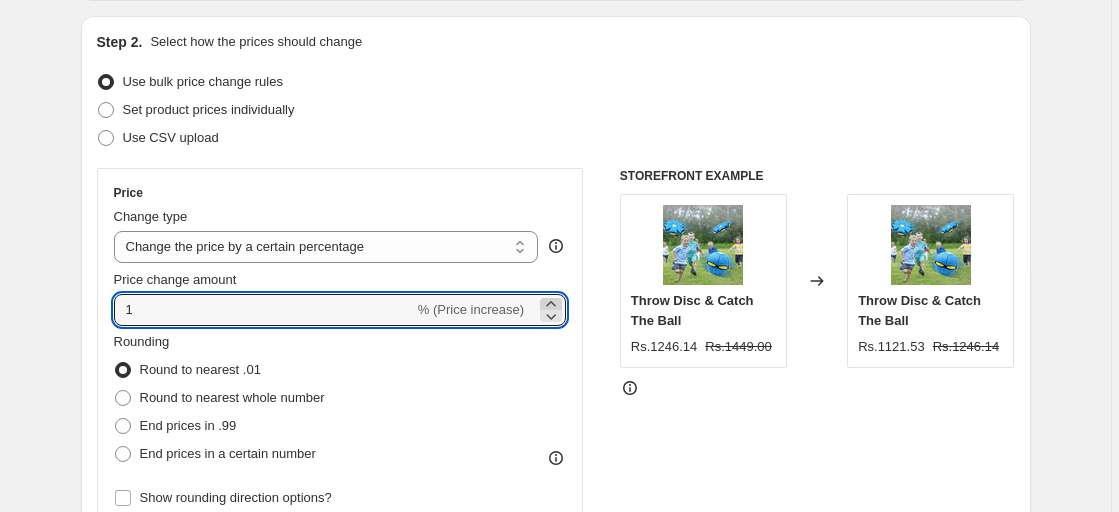 click 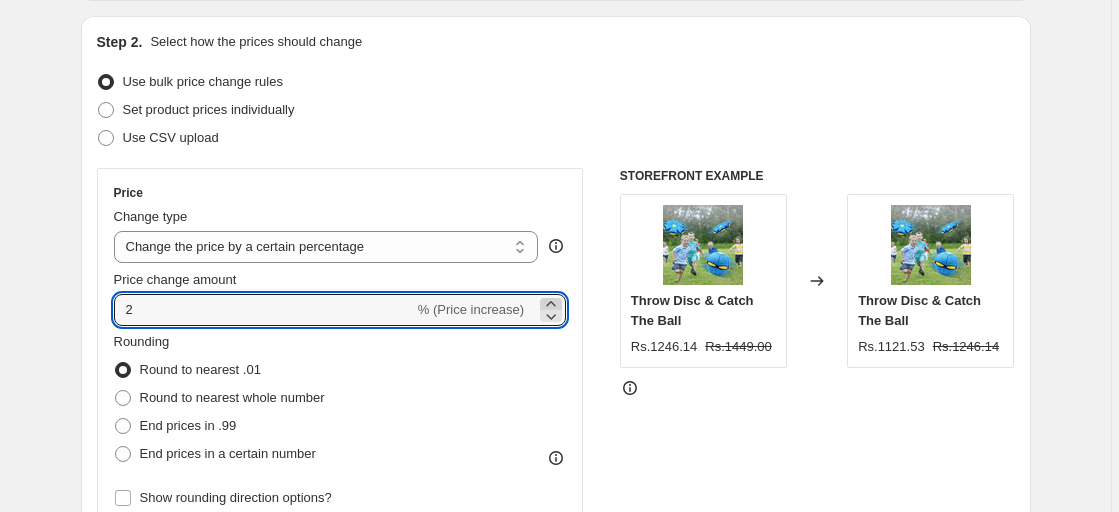 click 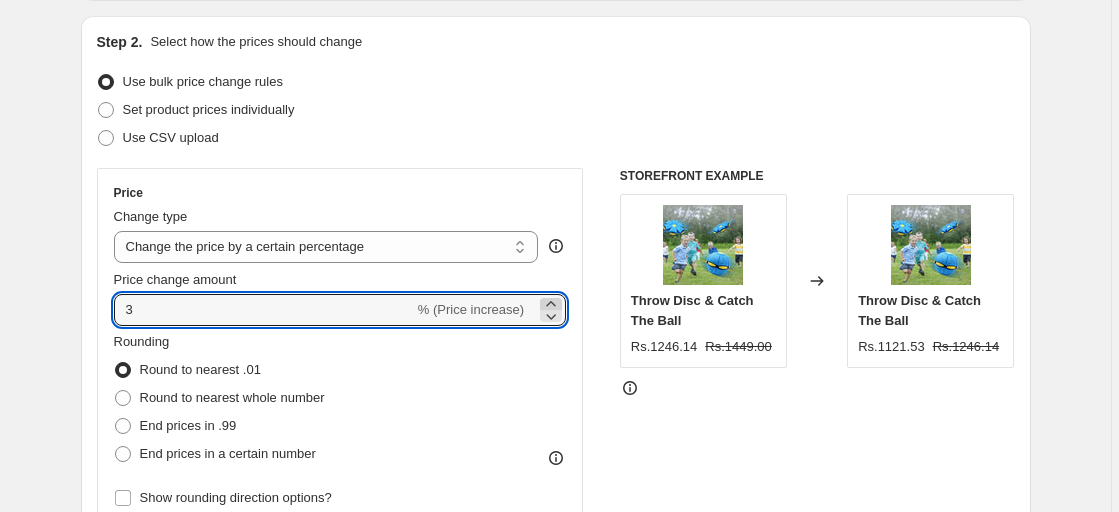 click 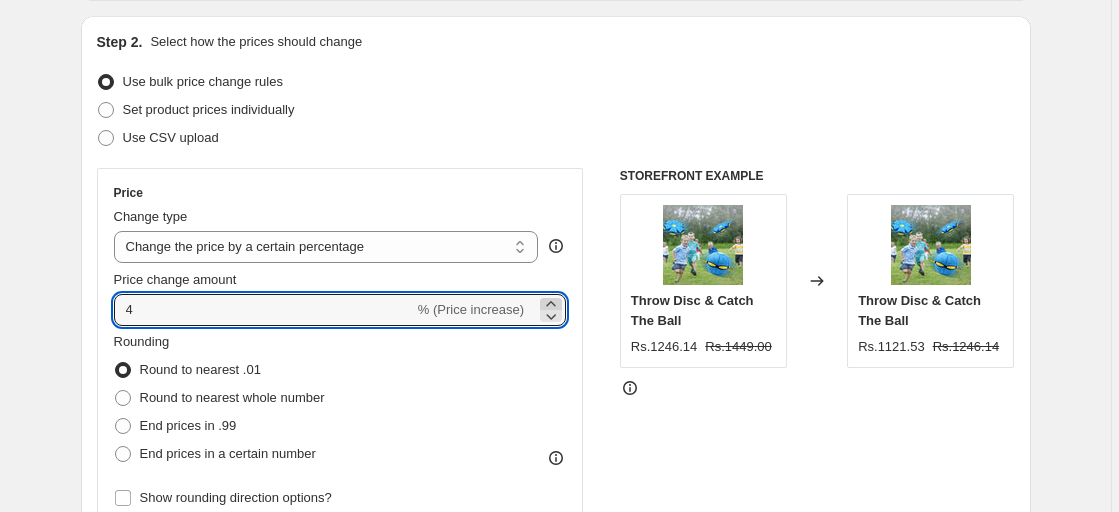 click 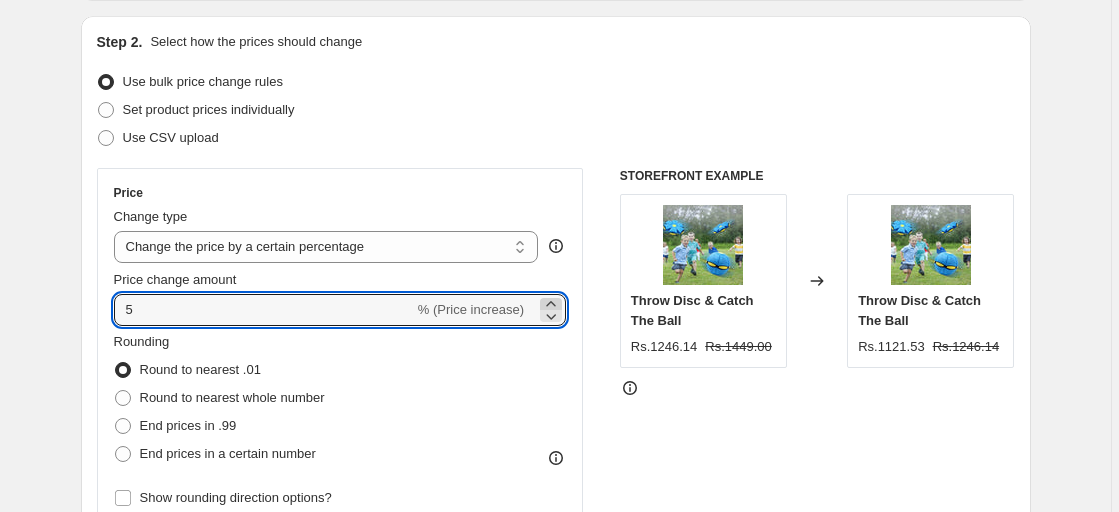 click 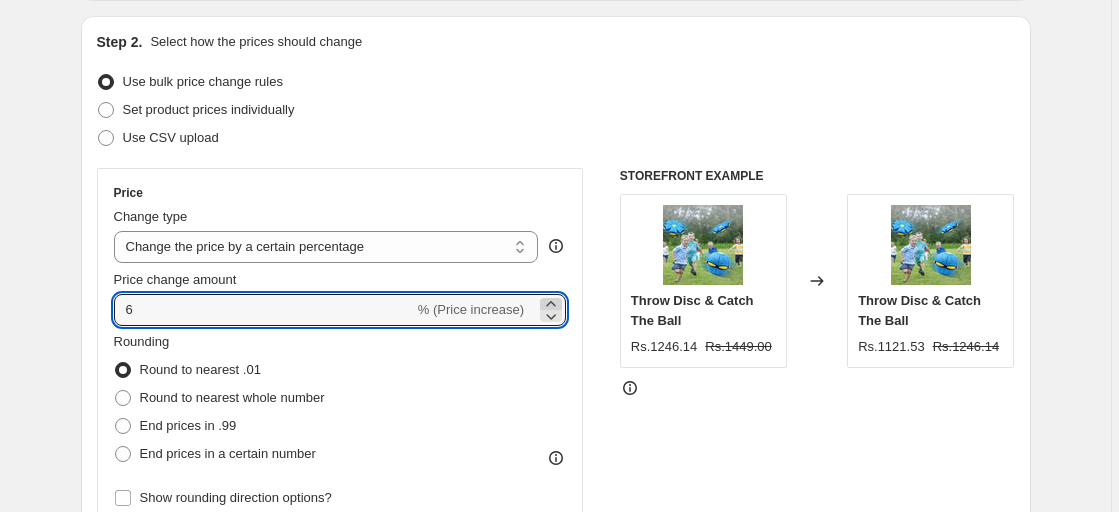 click 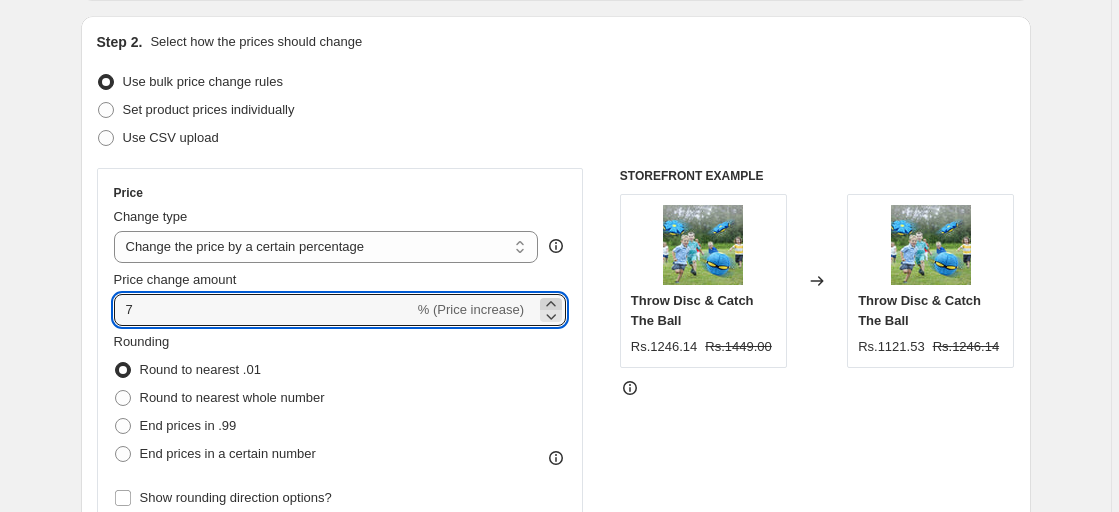 click 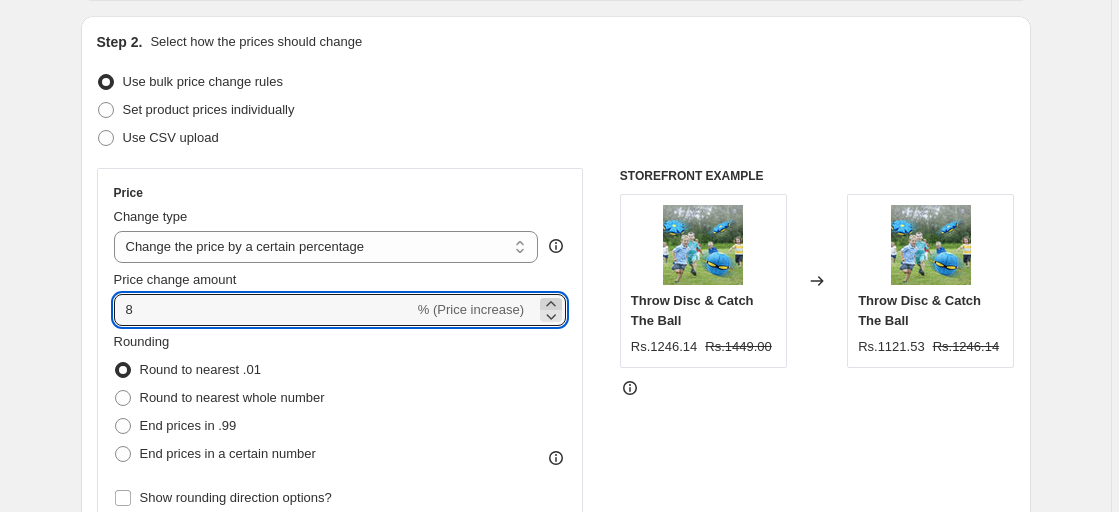 click 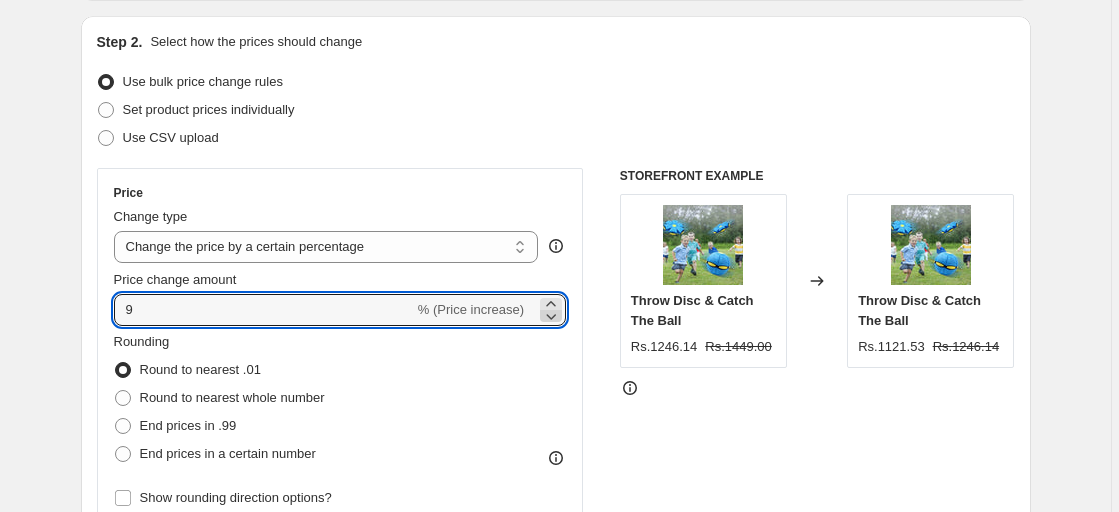 click 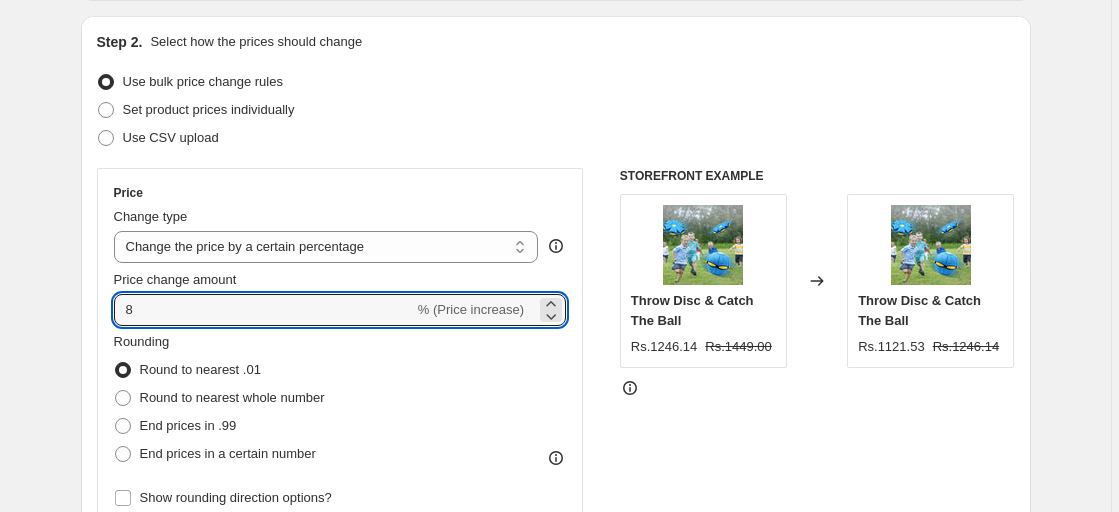 click on "Price change amount" at bounding box center (340, 280) 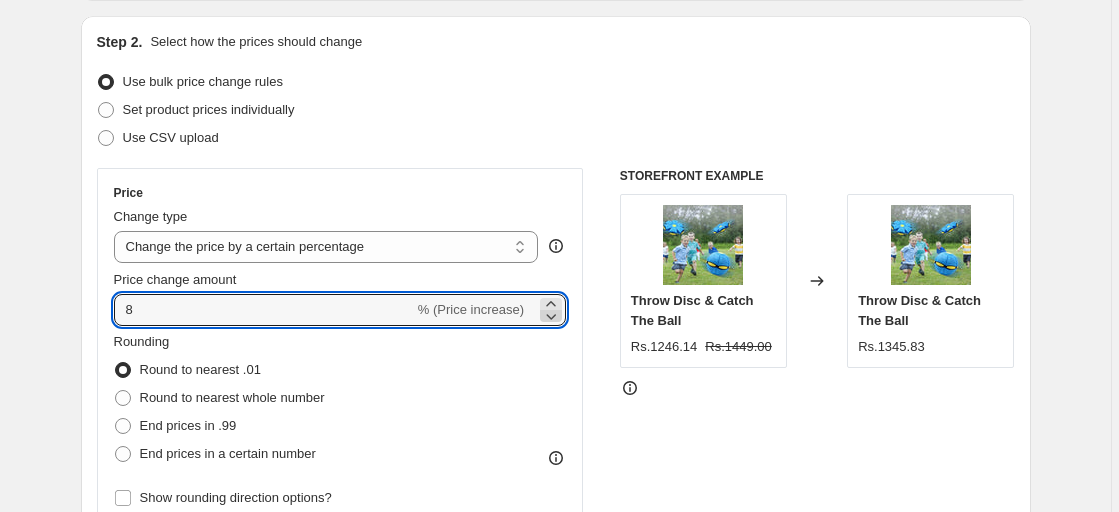click 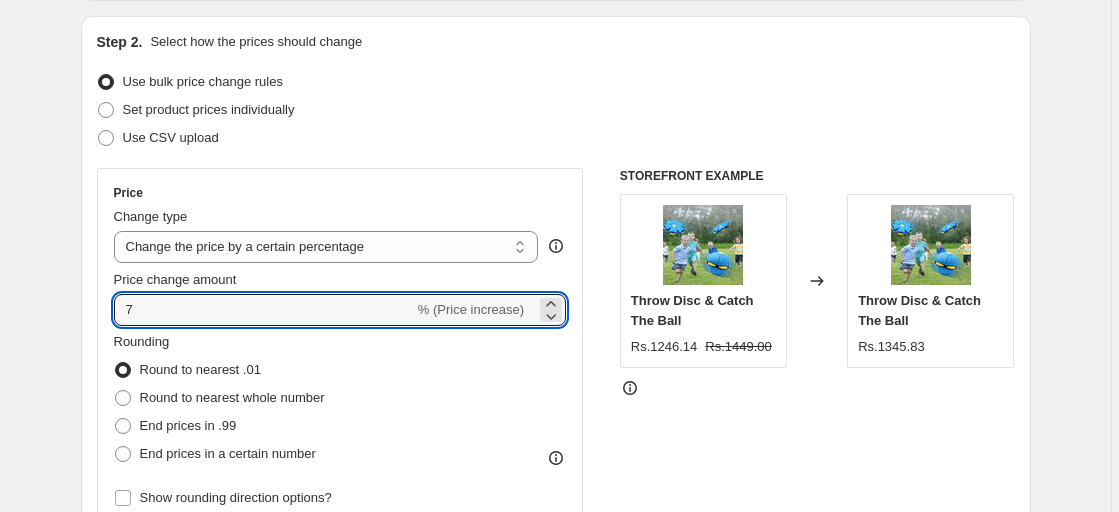click on "Rounding Round to nearest .01 Round to nearest whole number End prices in .99 End prices in a certain number" at bounding box center [340, 400] 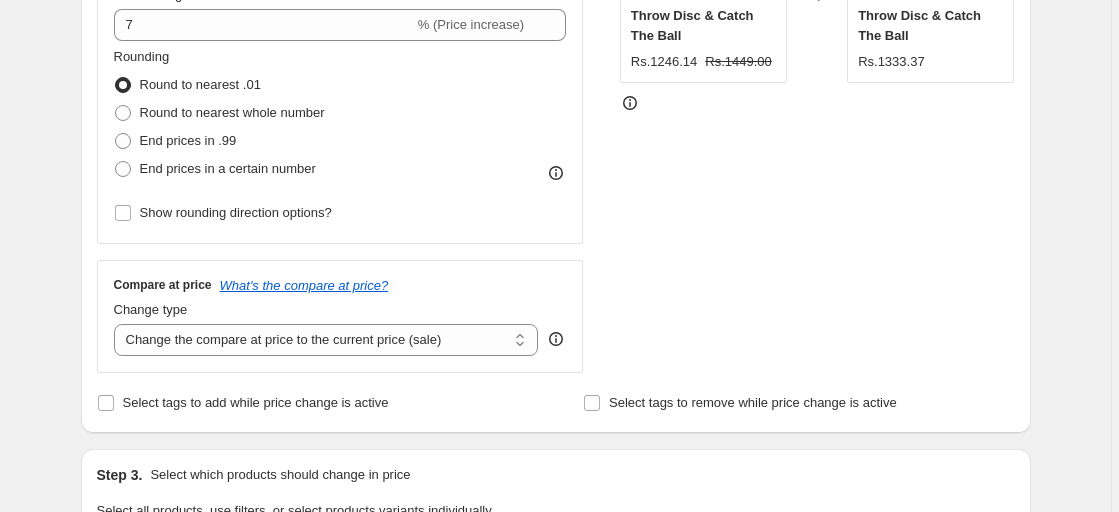 scroll, scrollTop: 200, scrollLeft: 0, axis: vertical 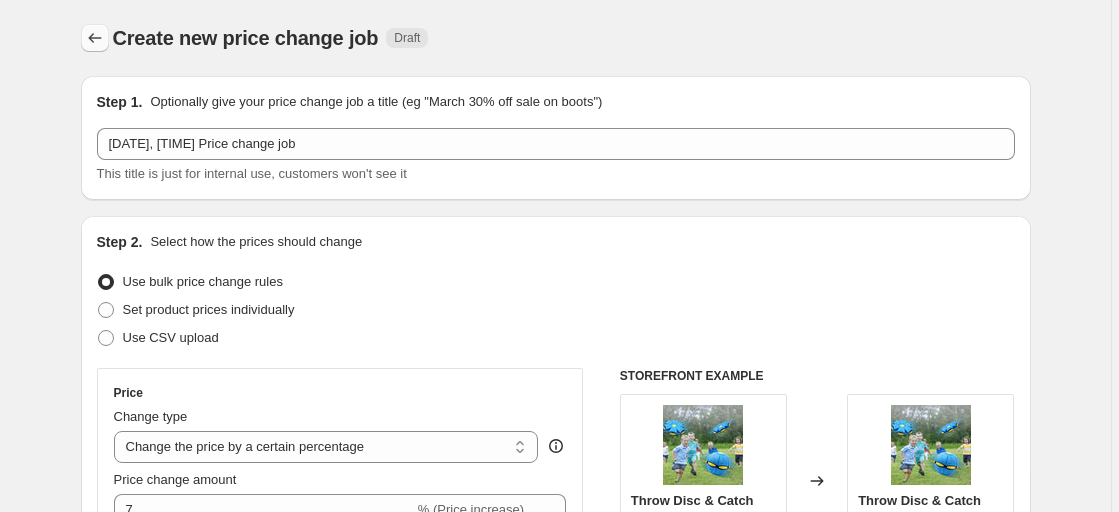 click 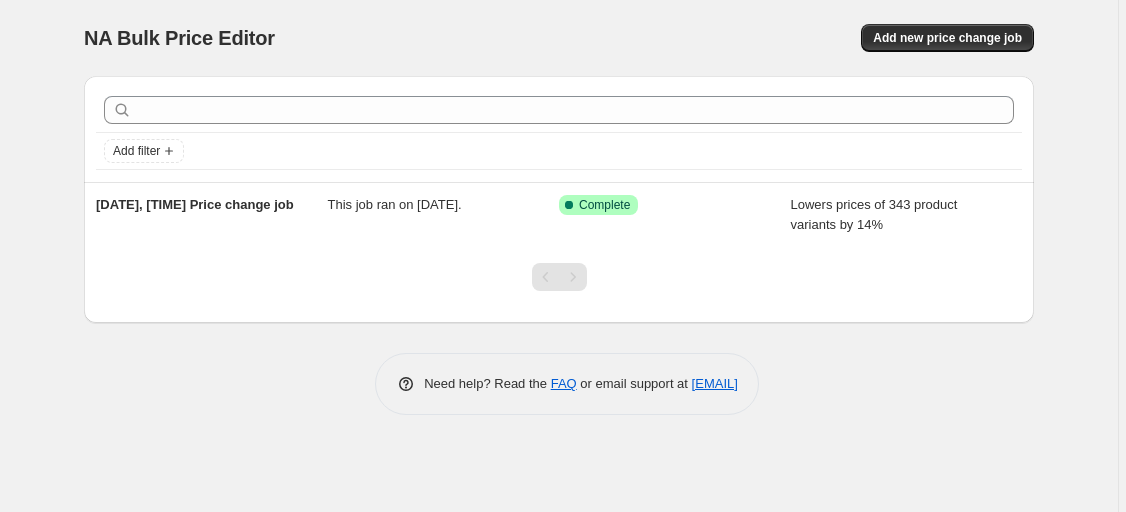 click on "NA Bulk Price Editor" at bounding box center [322, 38] 